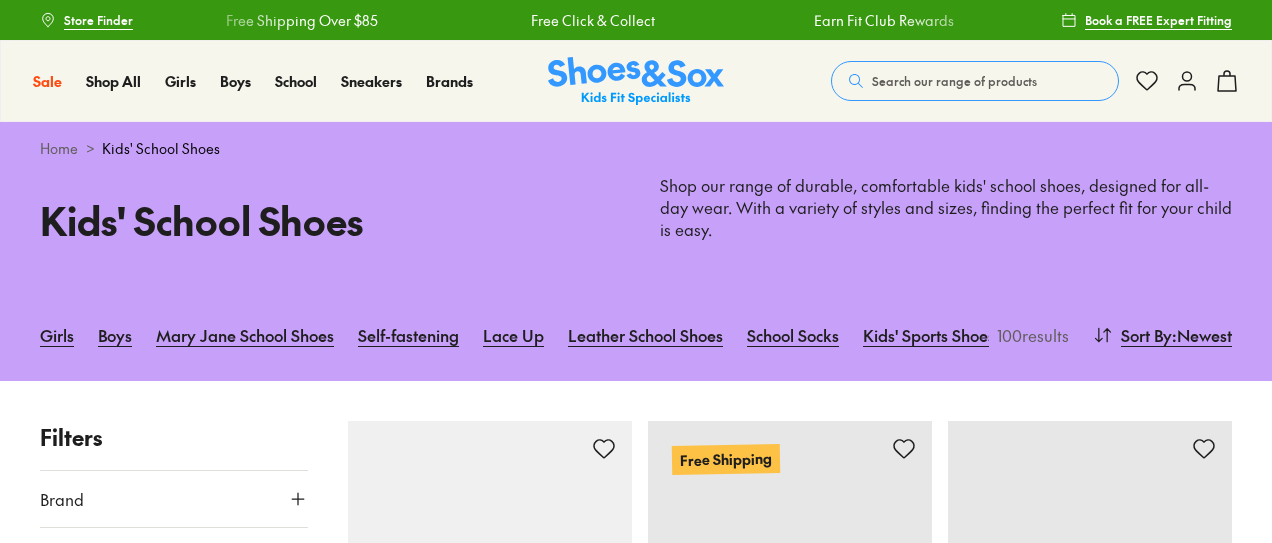scroll, scrollTop: 0, scrollLeft: 0, axis: both 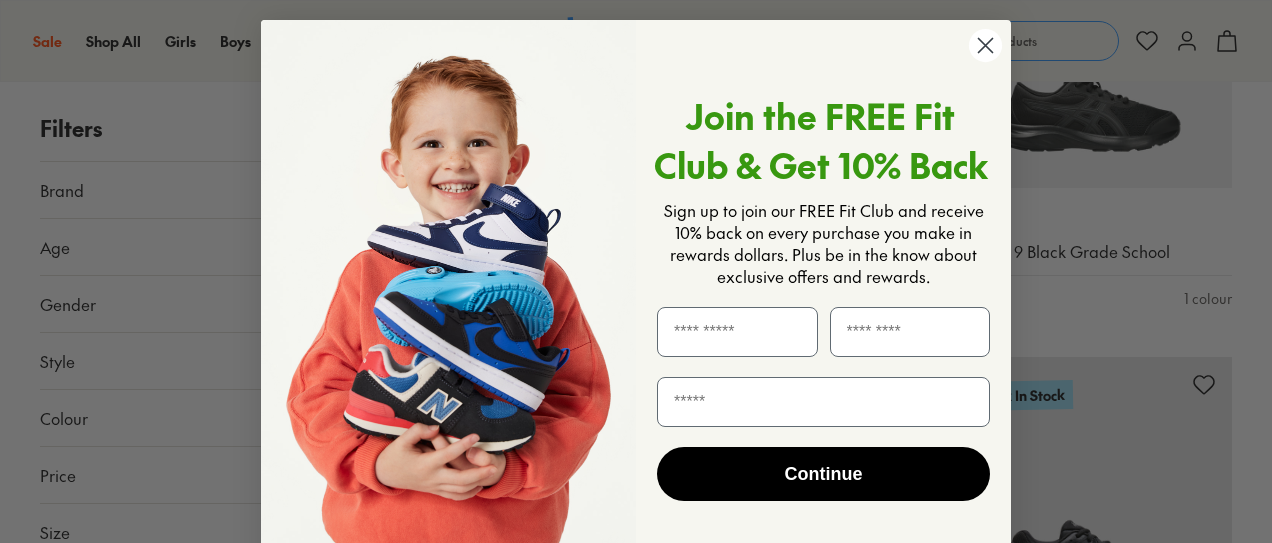 click 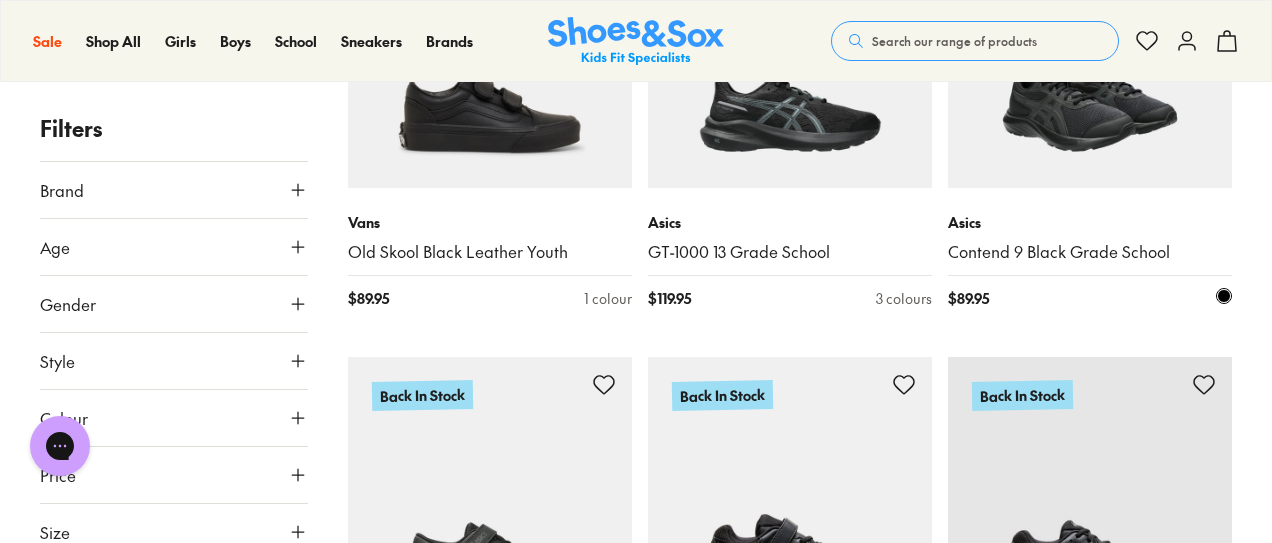 scroll, scrollTop: 0, scrollLeft: 0, axis: both 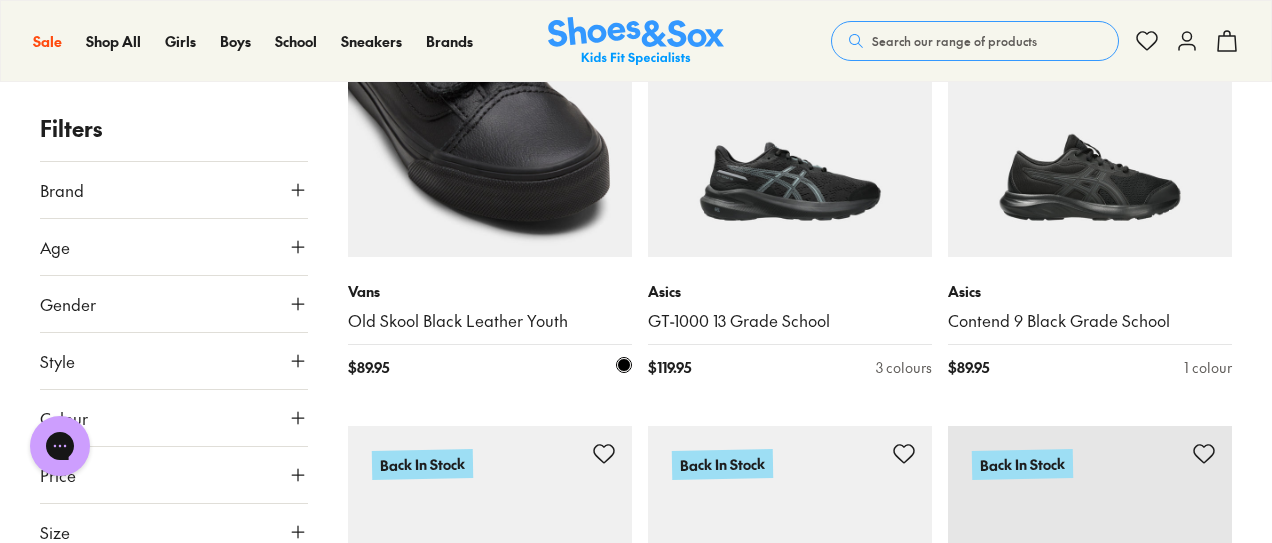 click at bounding box center (490, 115) 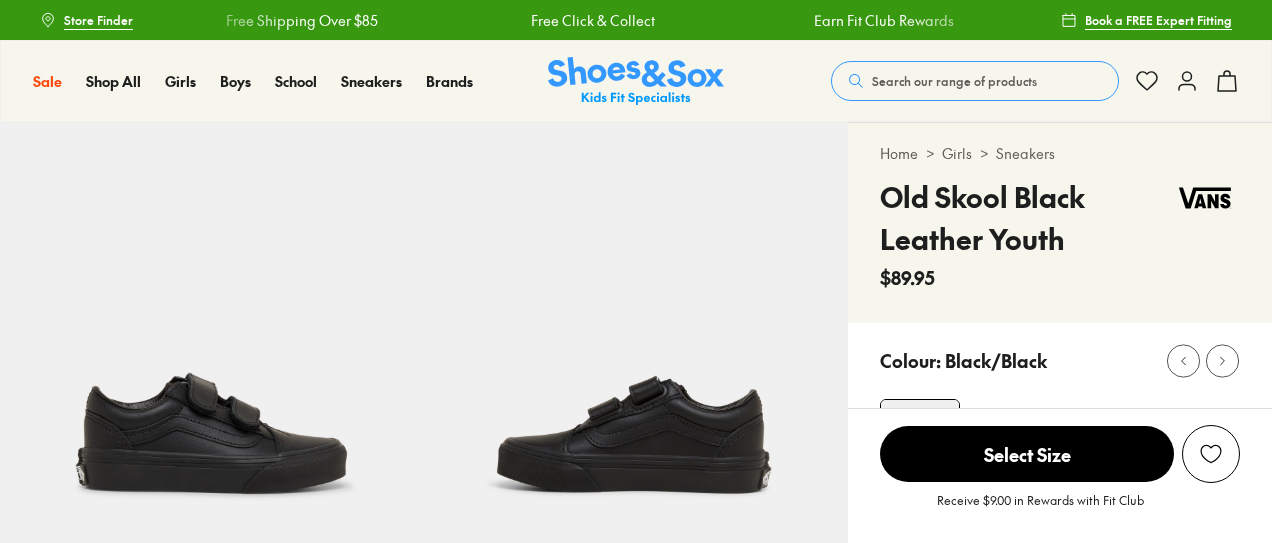scroll, scrollTop: 0, scrollLeft: 0, axis: both 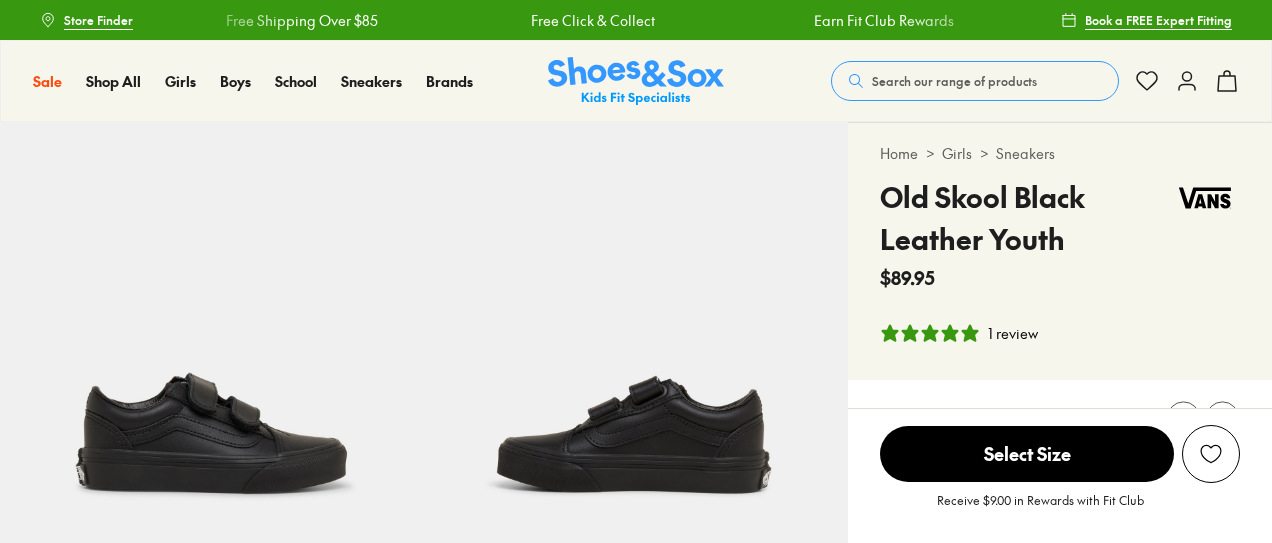 select on "*" 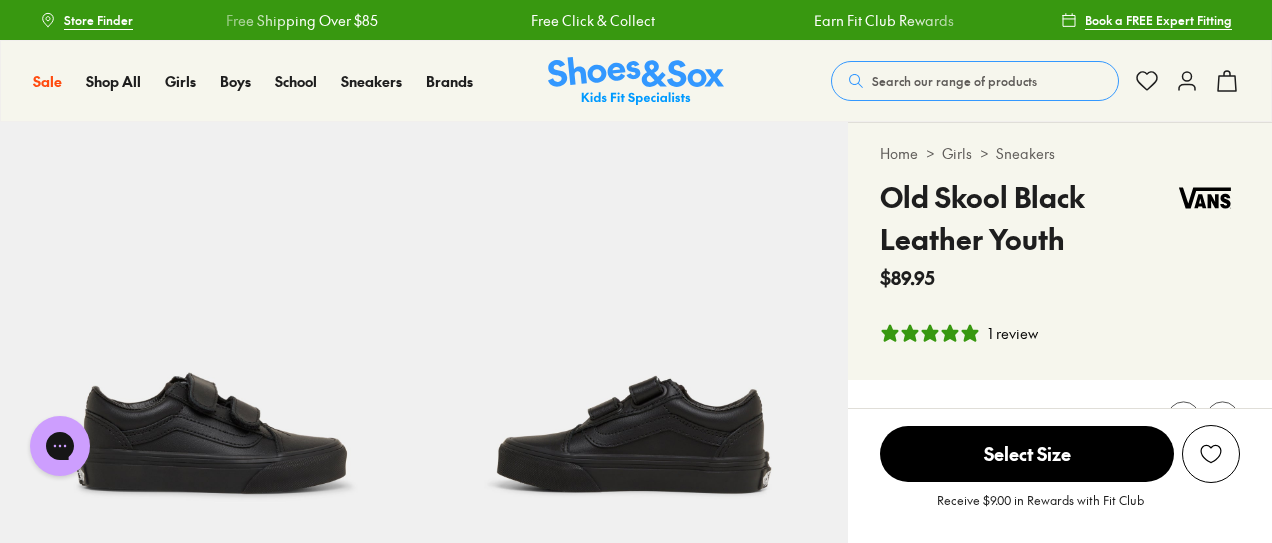scroll, scrollTop: 0, scrollLeft: 0, axis: both 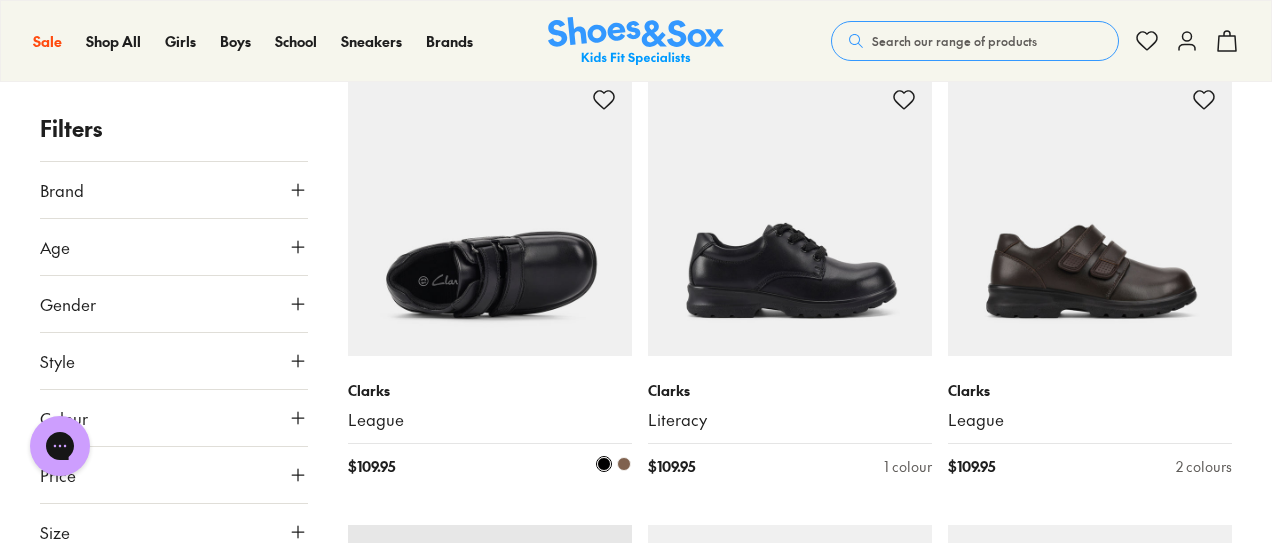 click at bounding box center [490, 214] 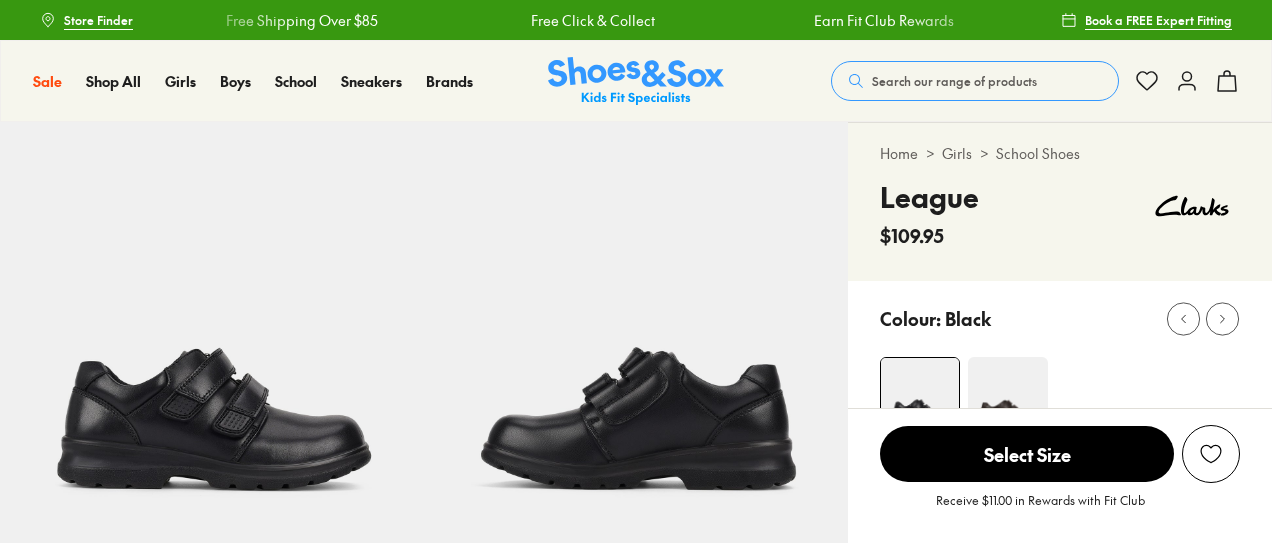scroll, scrollTop: 0, scrollLeft: 0, axis: both 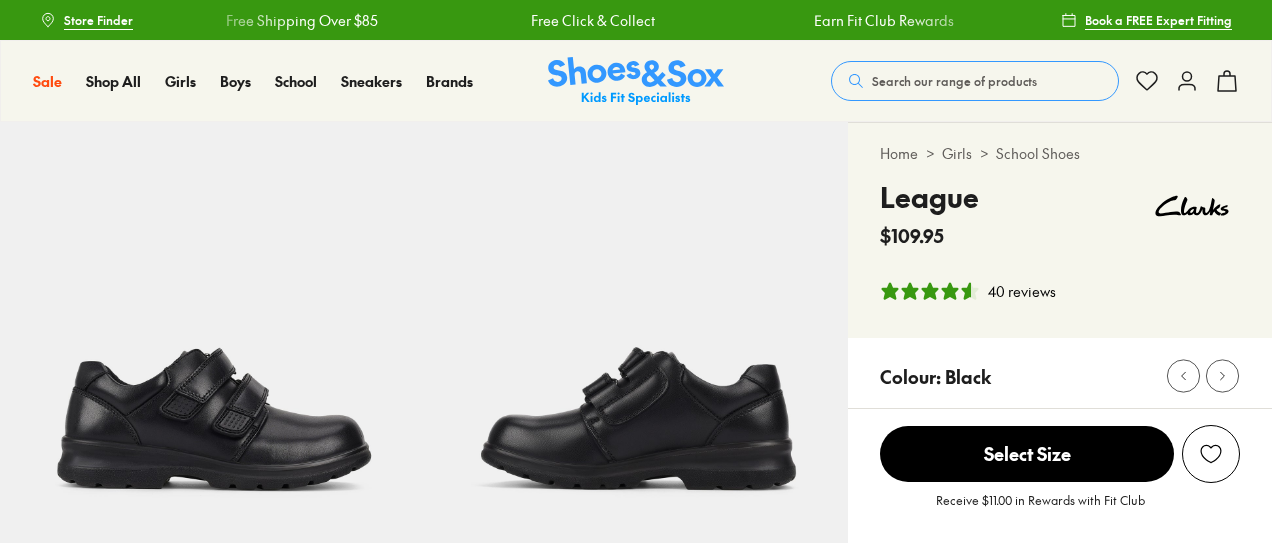 select on "*" 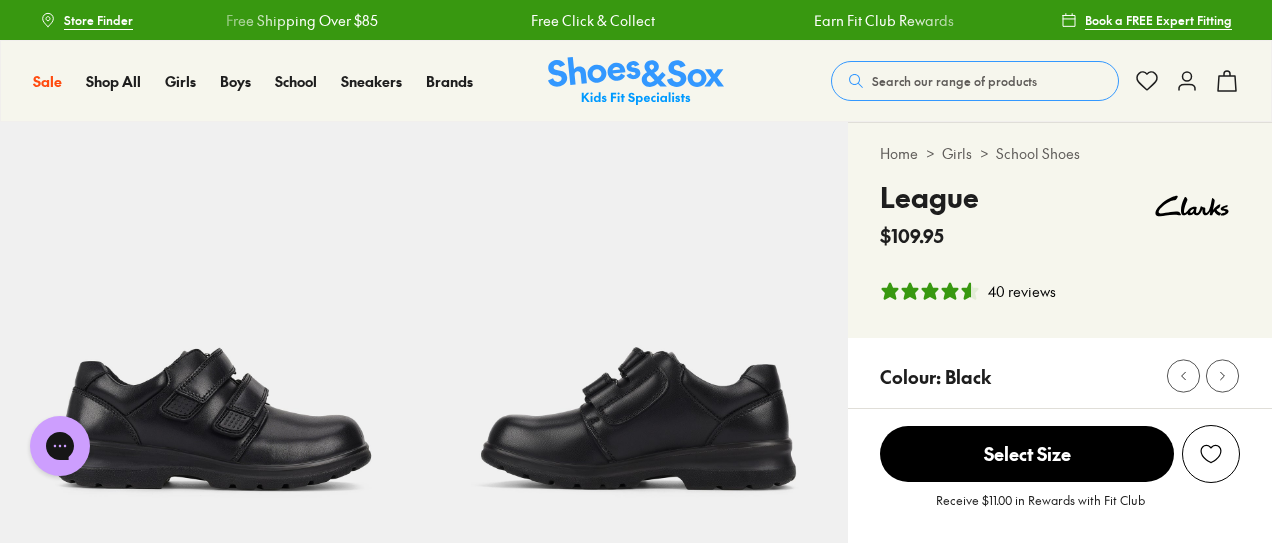 scroll, scrollTop: 475, scrollLeft: 0, axis: vertical 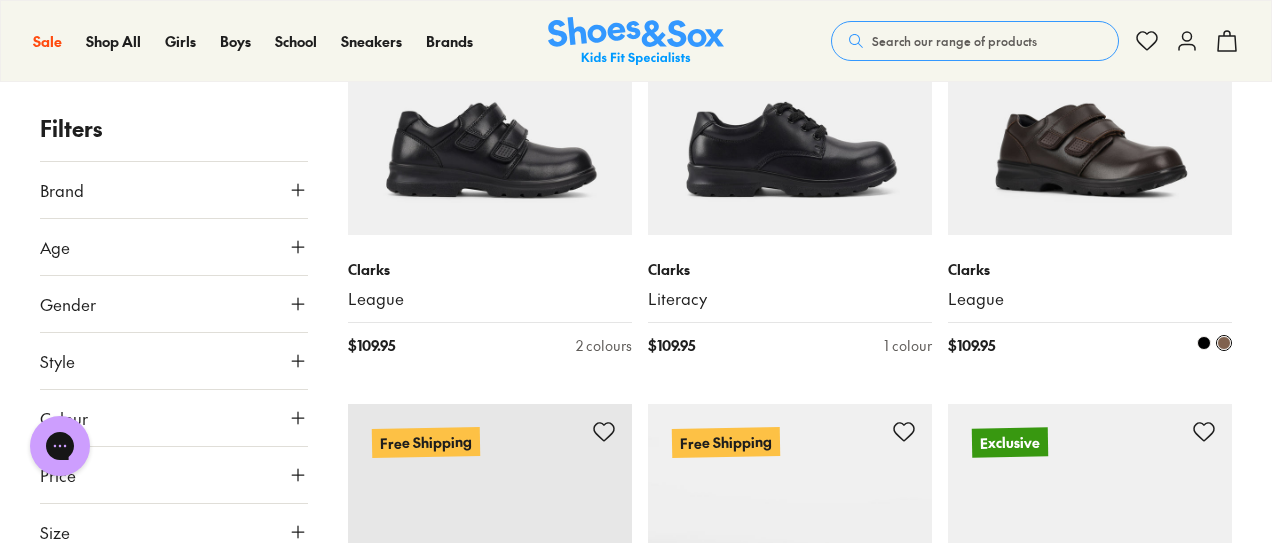 click at bounding box center [1090, 93] 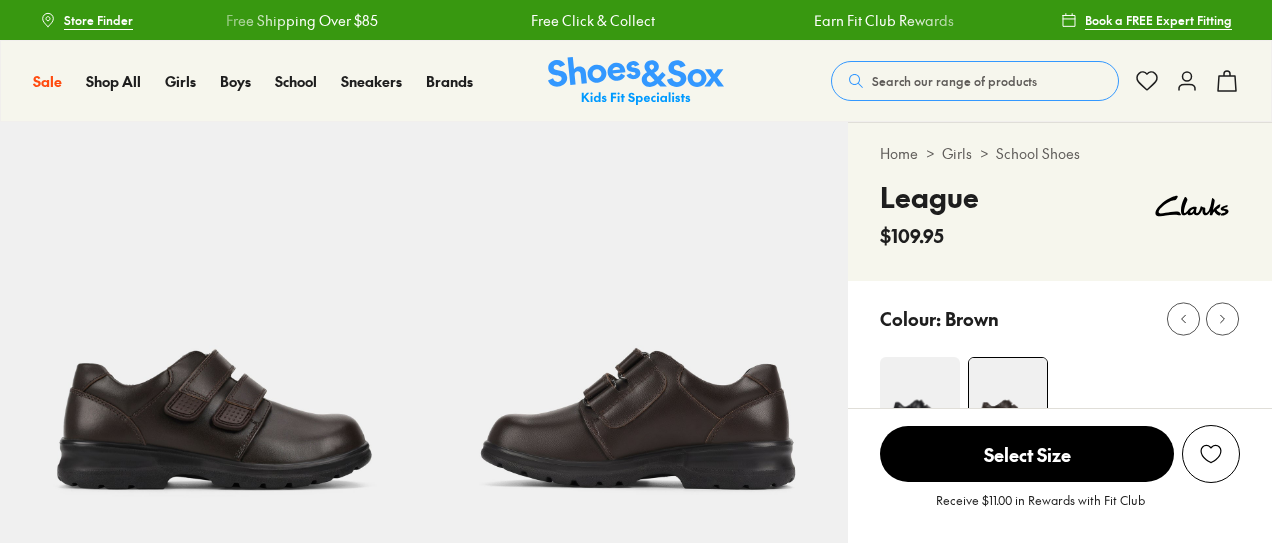 scroll, scrollTop: 0, scrollLeft: 0, axis: both 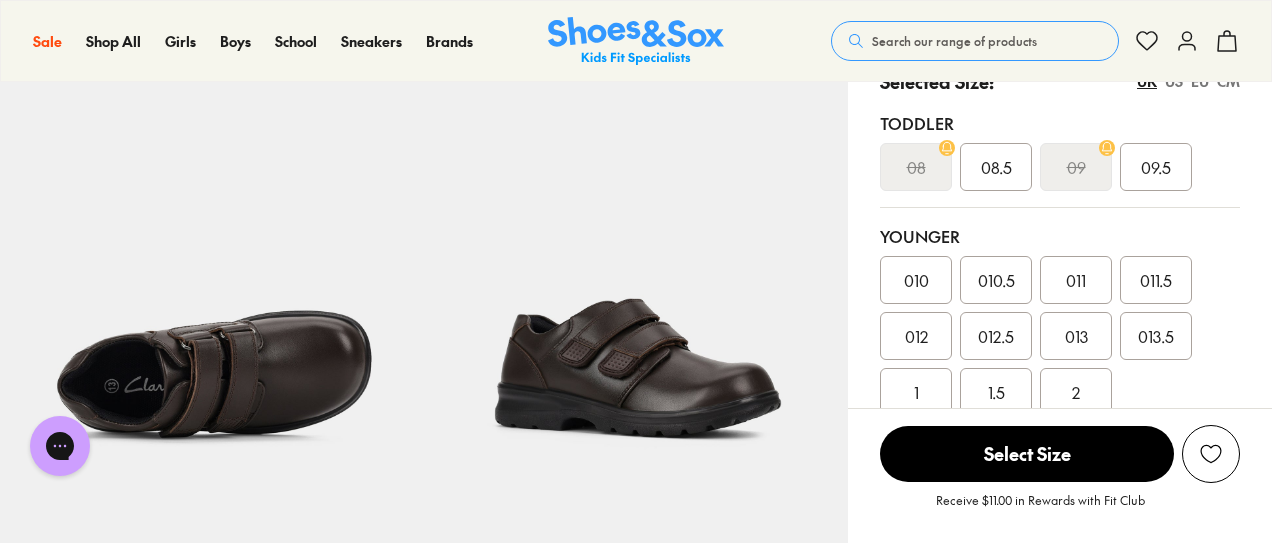 select on "*" 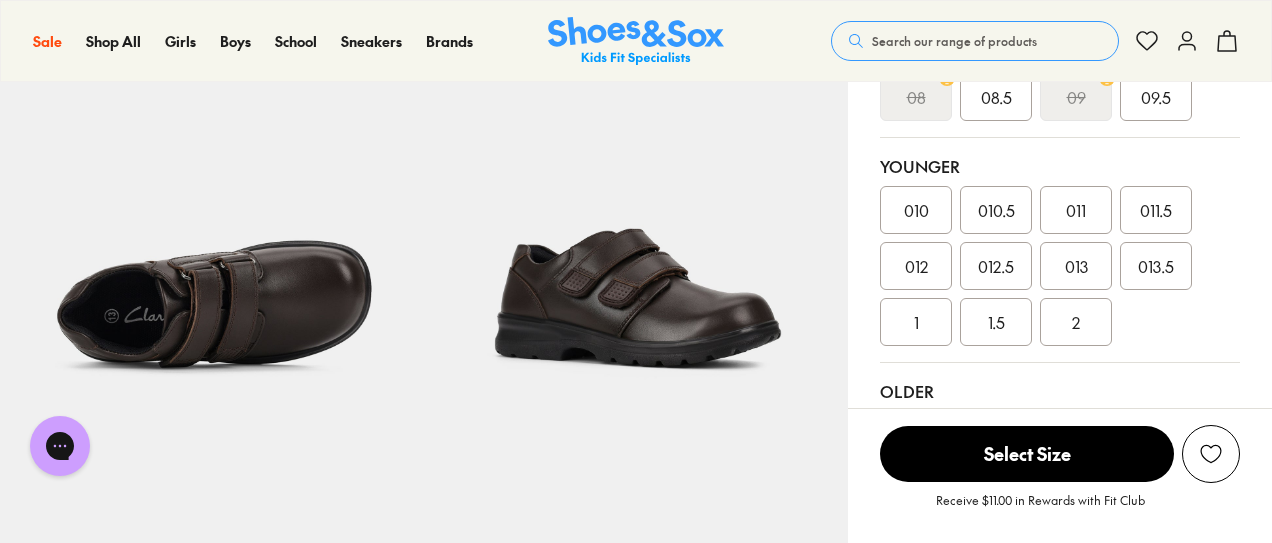scroll, scrollTop: 534, scrollLeft: 0, axis: vertical 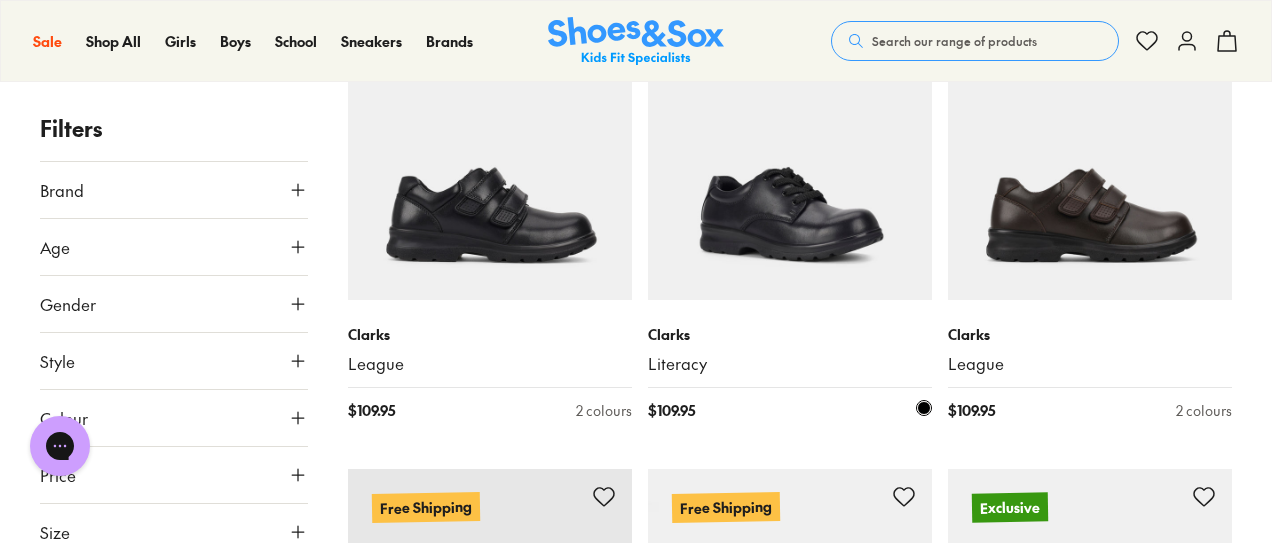 click at bounding box center (790, 158) 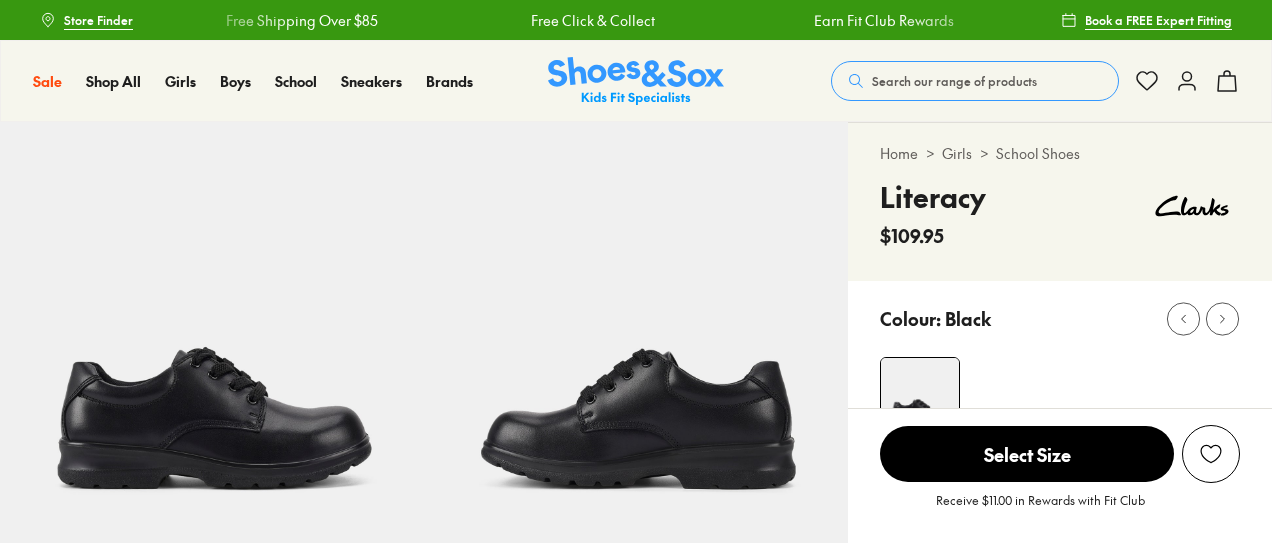 scroll, scrollTop: 0, scrollLeft: 0, axis: both 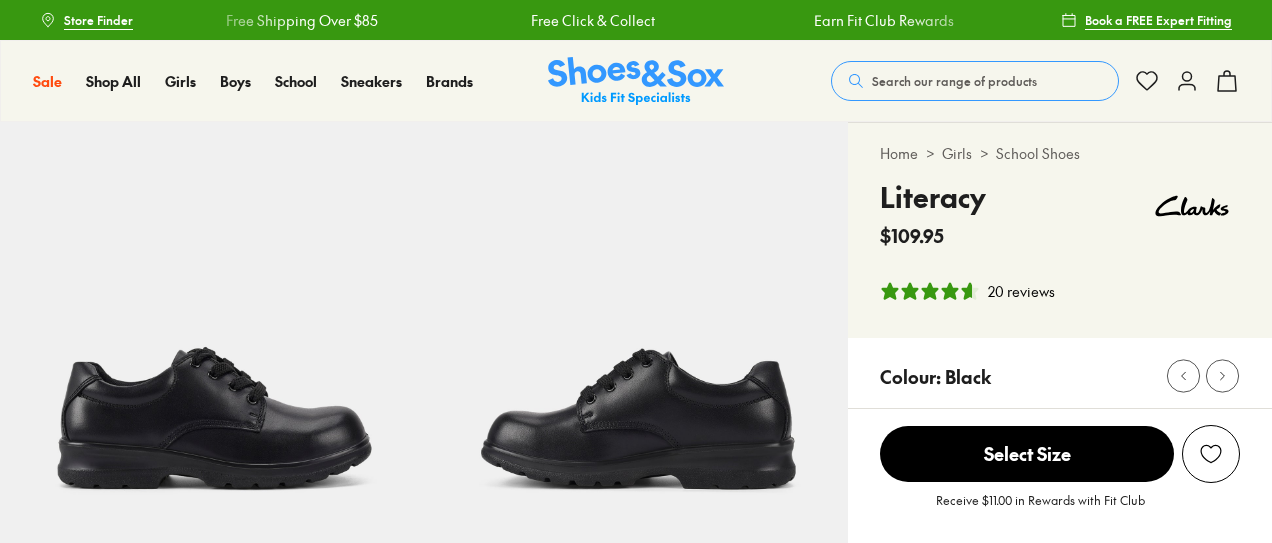 select on "*" 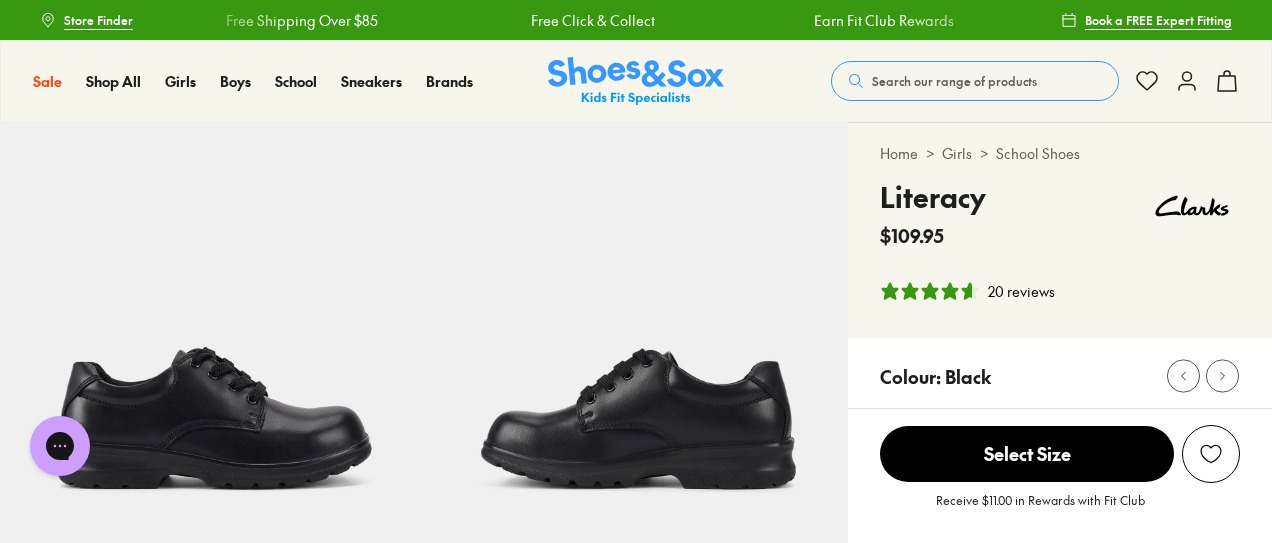 scroll, scrollTop: 0, scrollLeft: 0, axis: both 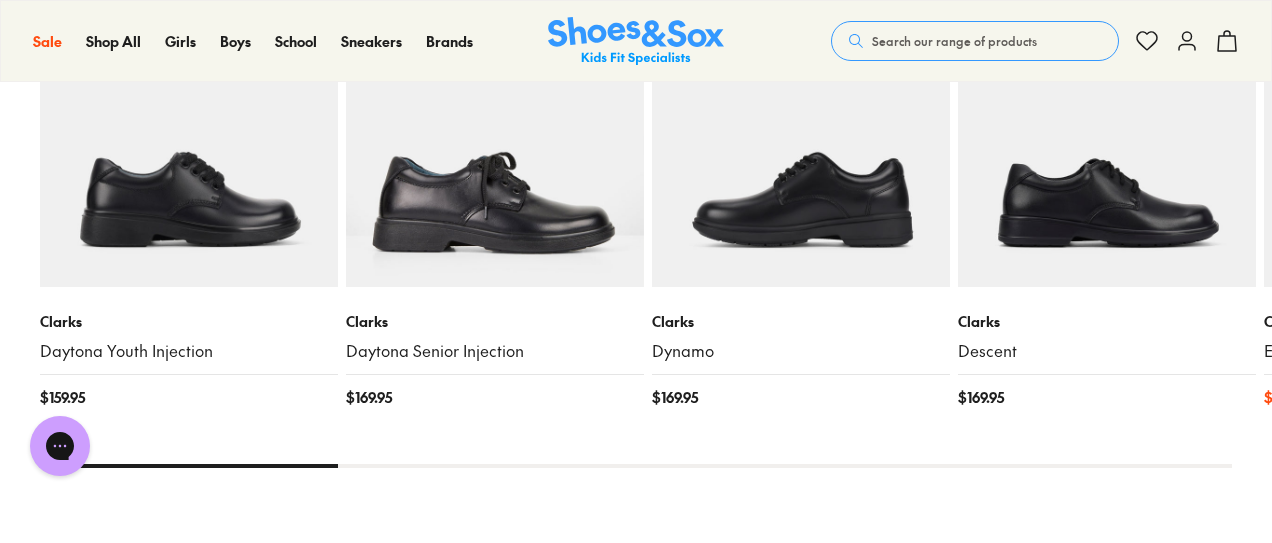 click at bounding box center [801, 138] 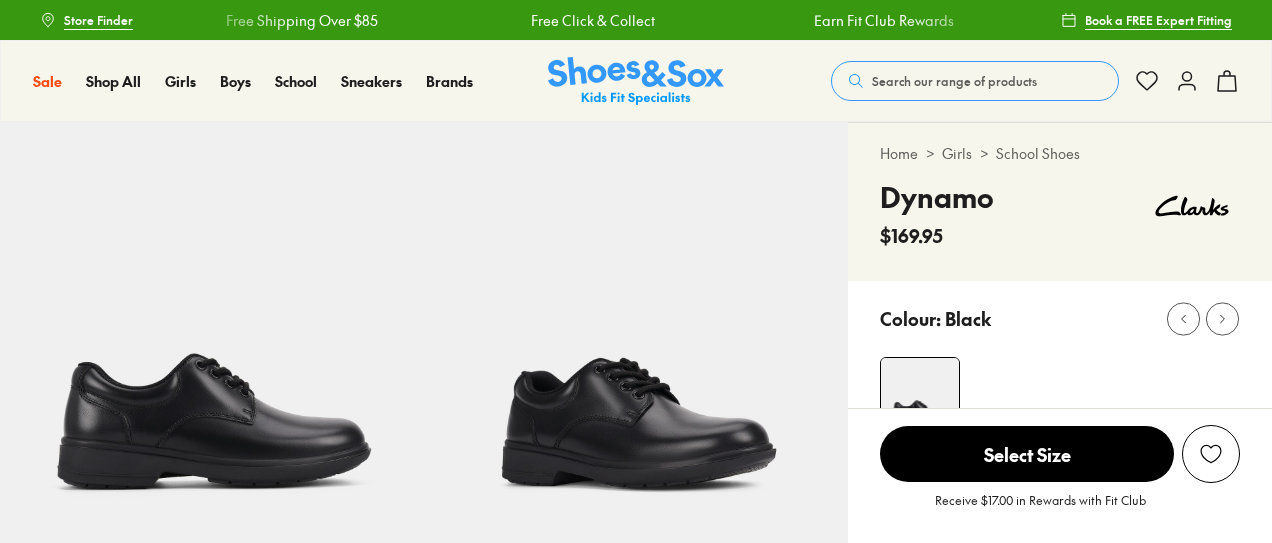 scroll, scrollTop: 0, scrollLeft: 0, axis: both 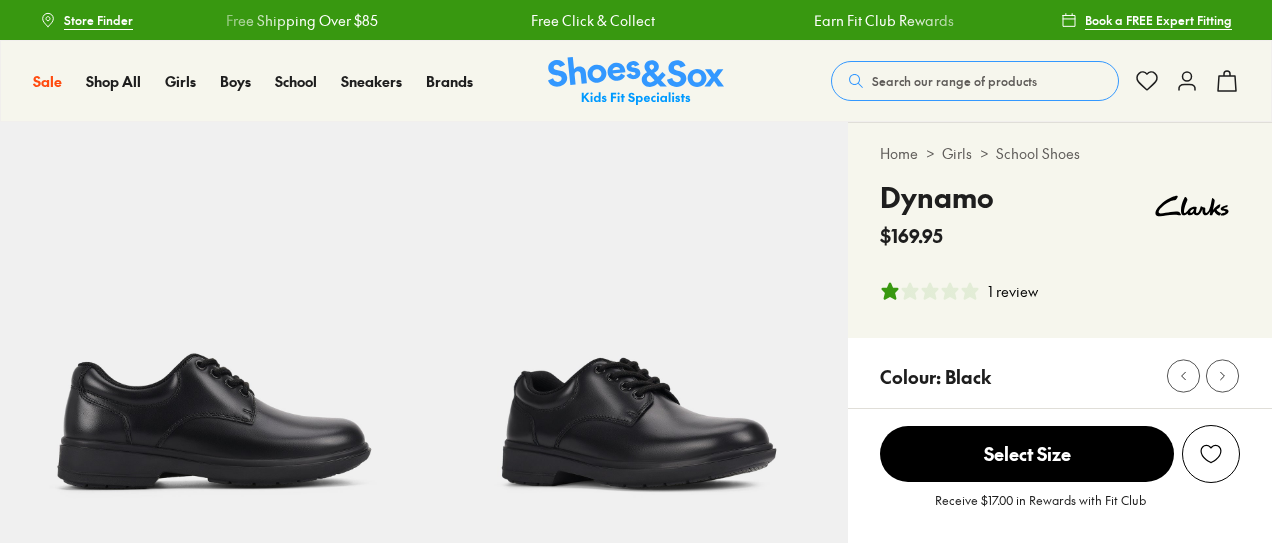 select on "*" 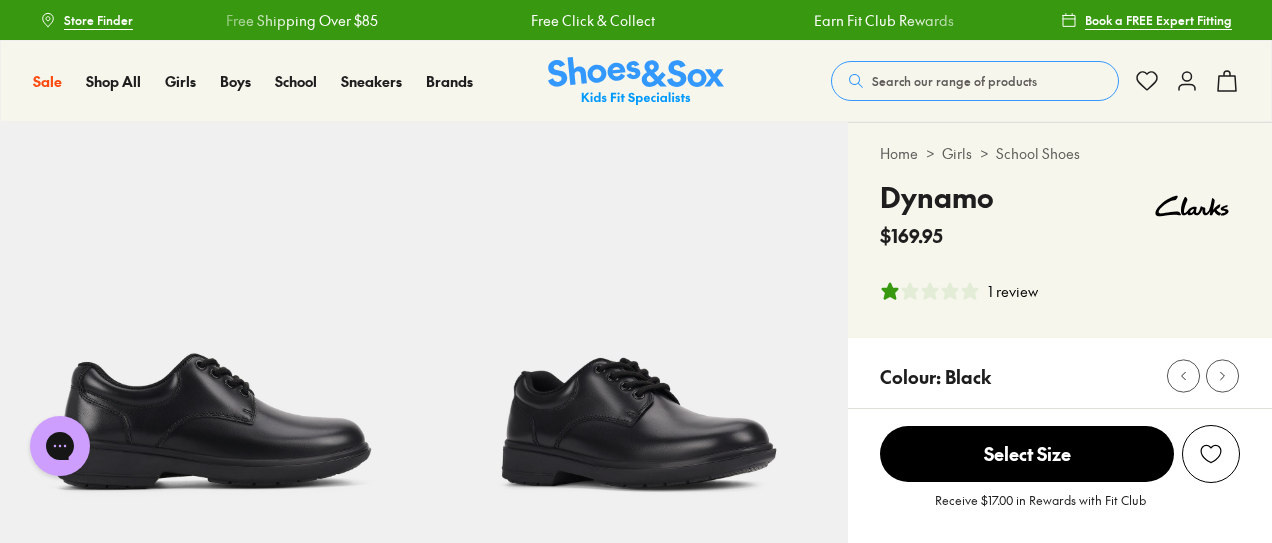 scroll, scrollTop: 0, scrollLeft: 0, axis: both 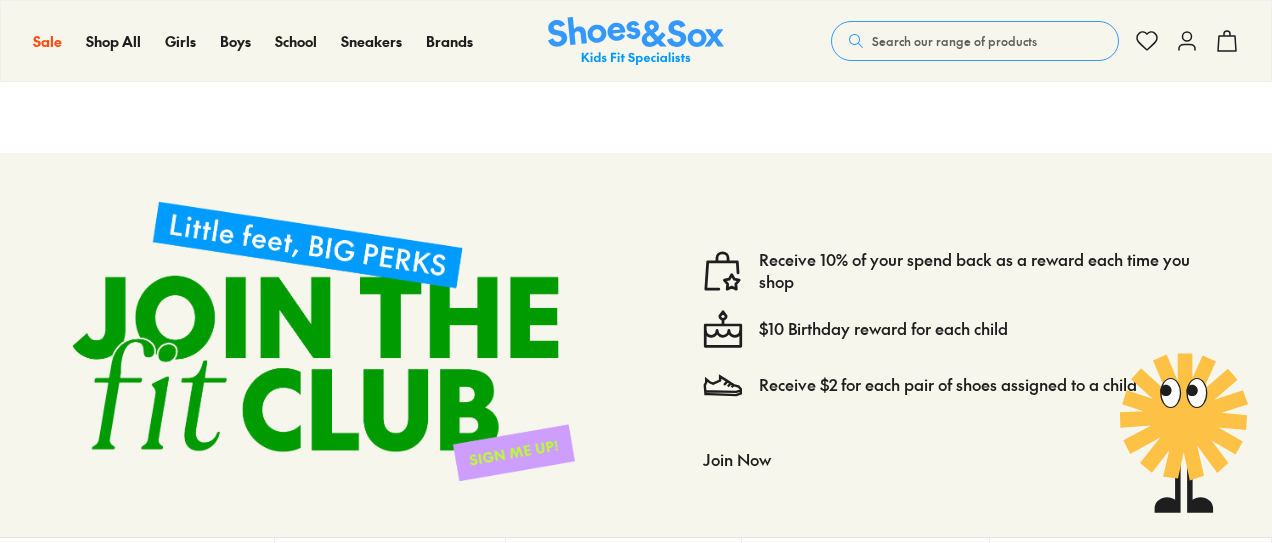select on "*" 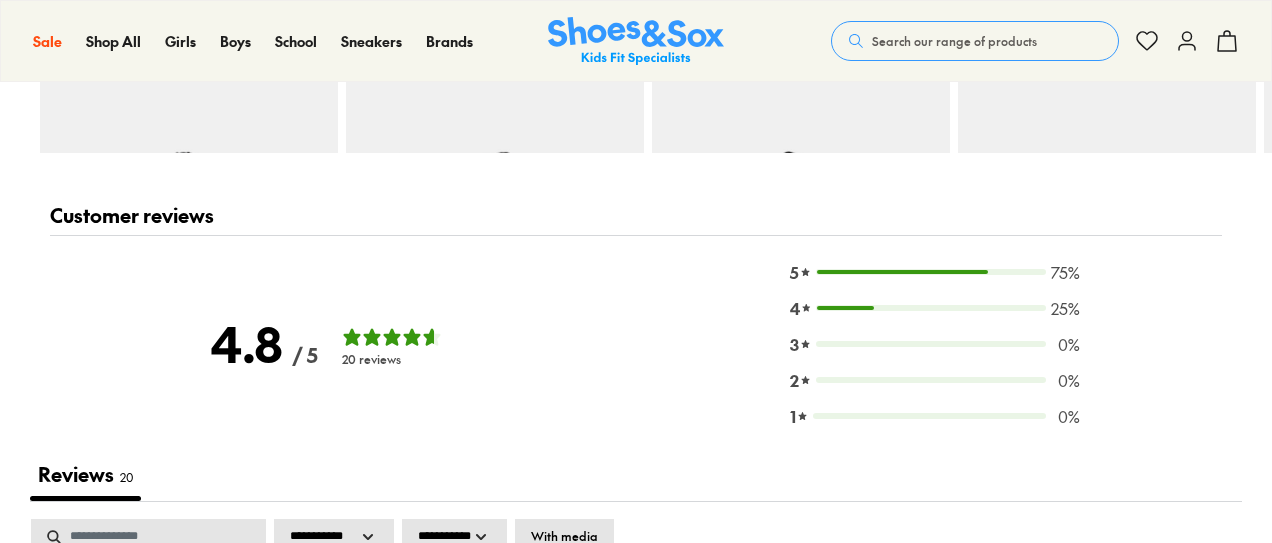 scroll, scrollTop: 2493, scrollLeft: 0, axis: vertical 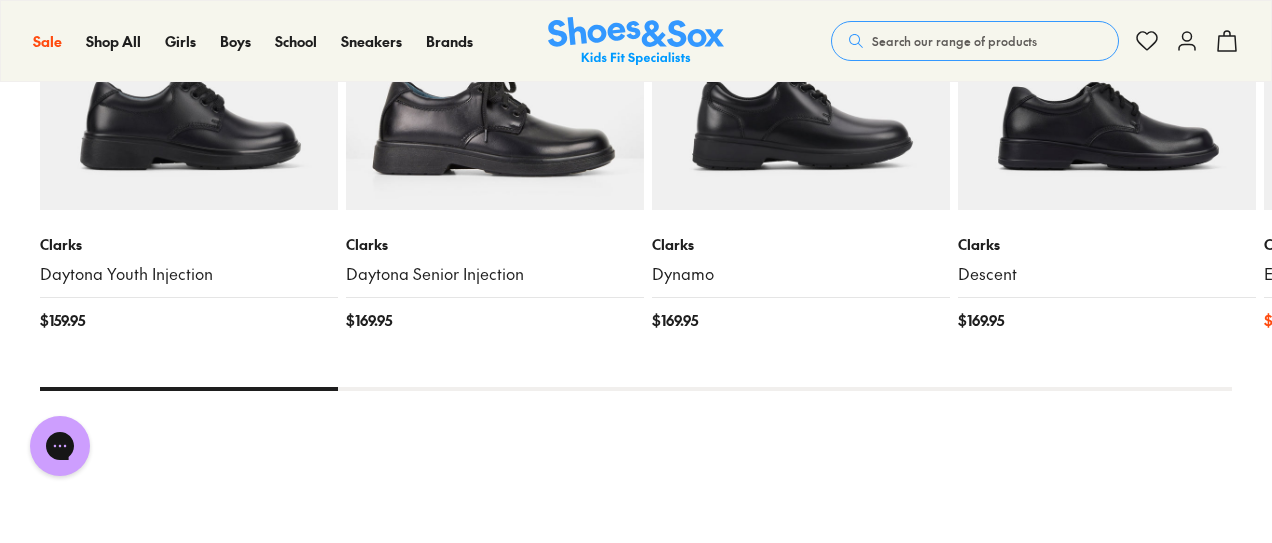 click on "Skip to Main Content
Store Finder
Free Shipping Over $85
Free Click & Collect
Earn Fit Club Rewards
Free Shipping Over $85
Free Click & Collect
Earn Fit Club Rewards
Book a FREE Expert Fitting
Sale
Sale
Shop All
20% Off Crocs
School on Sale
$5 Toys" at bounding box center (636, 118) 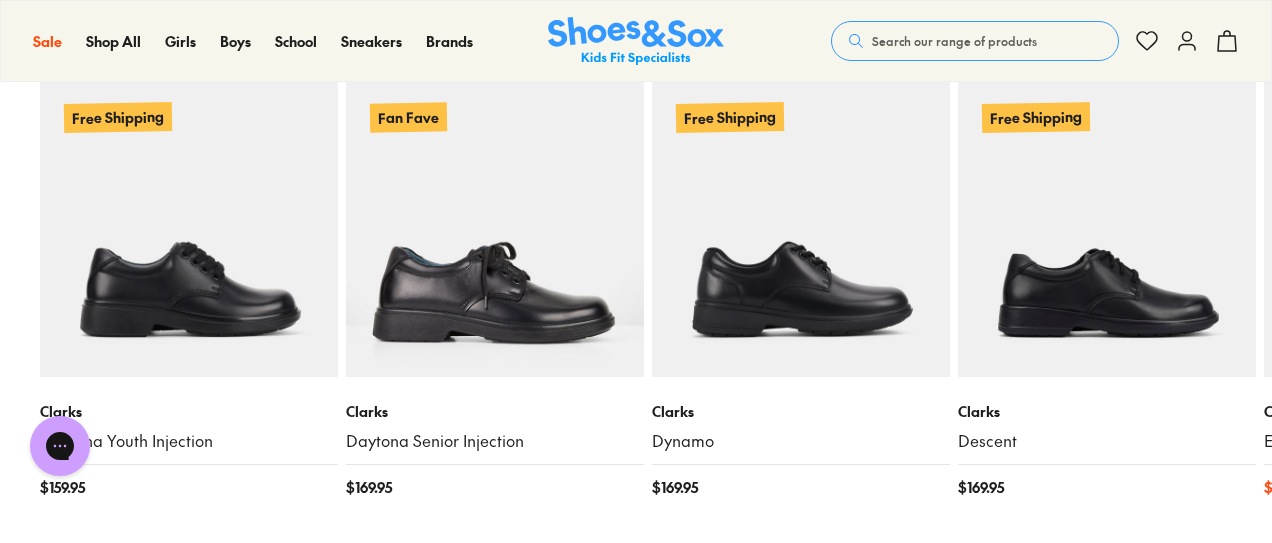scroll, scrollTop: 2333, scrollLeft: 0, axis: vertical 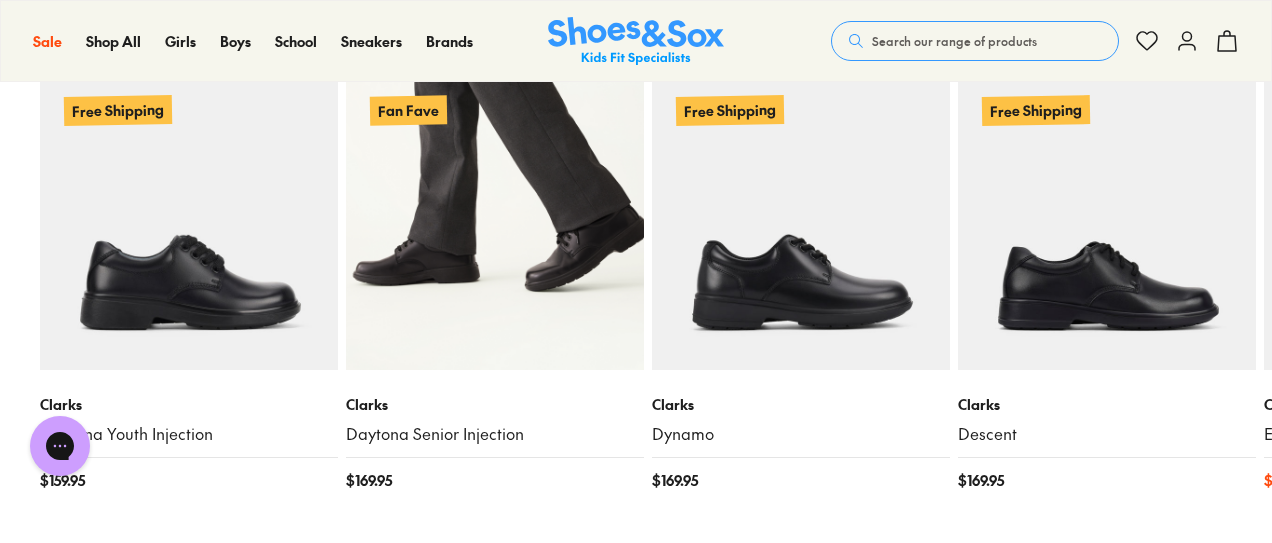 click at bounding box center (495, 221) 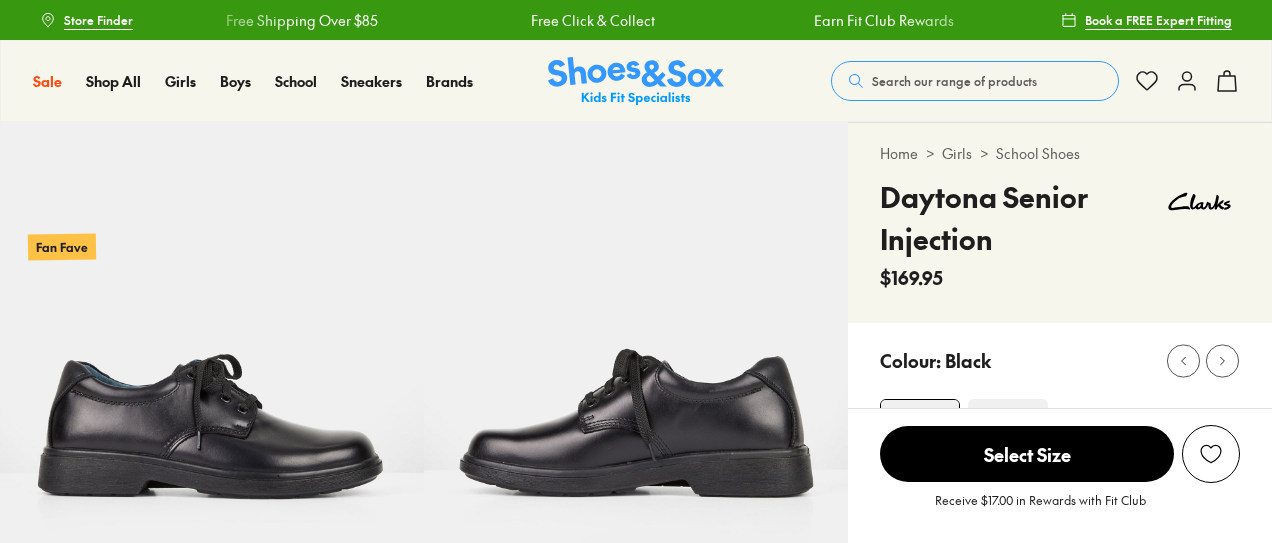 scroll, scrollTop: 0, scrollLeft: 0, axis: both 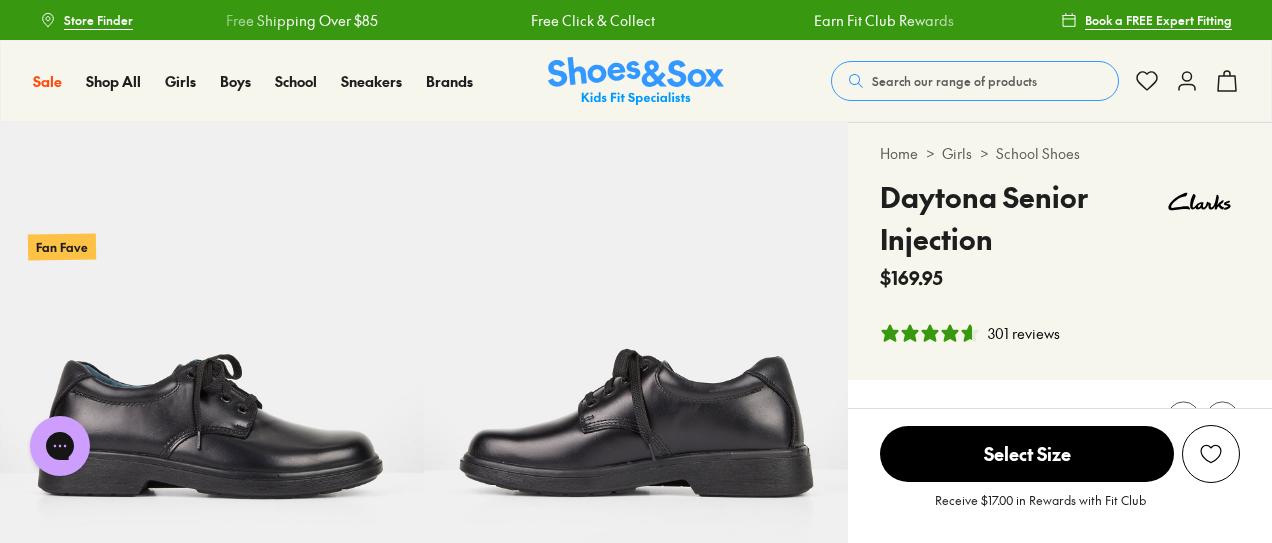 select on "*" 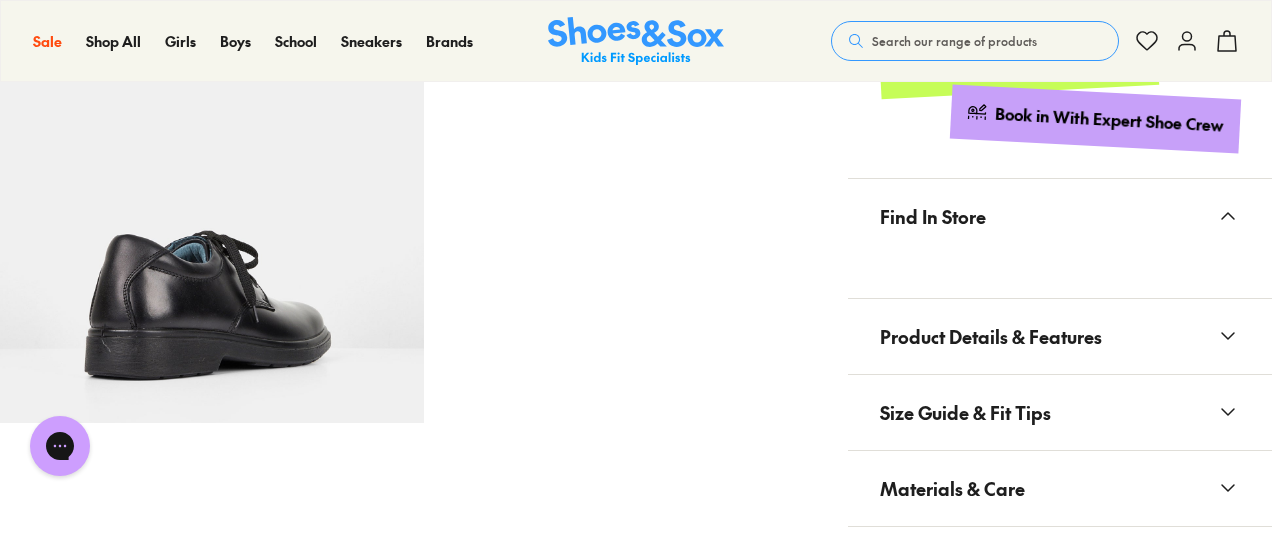 scroll, scrollTop: 1401, scrollLeft: 0, axis: vertical 